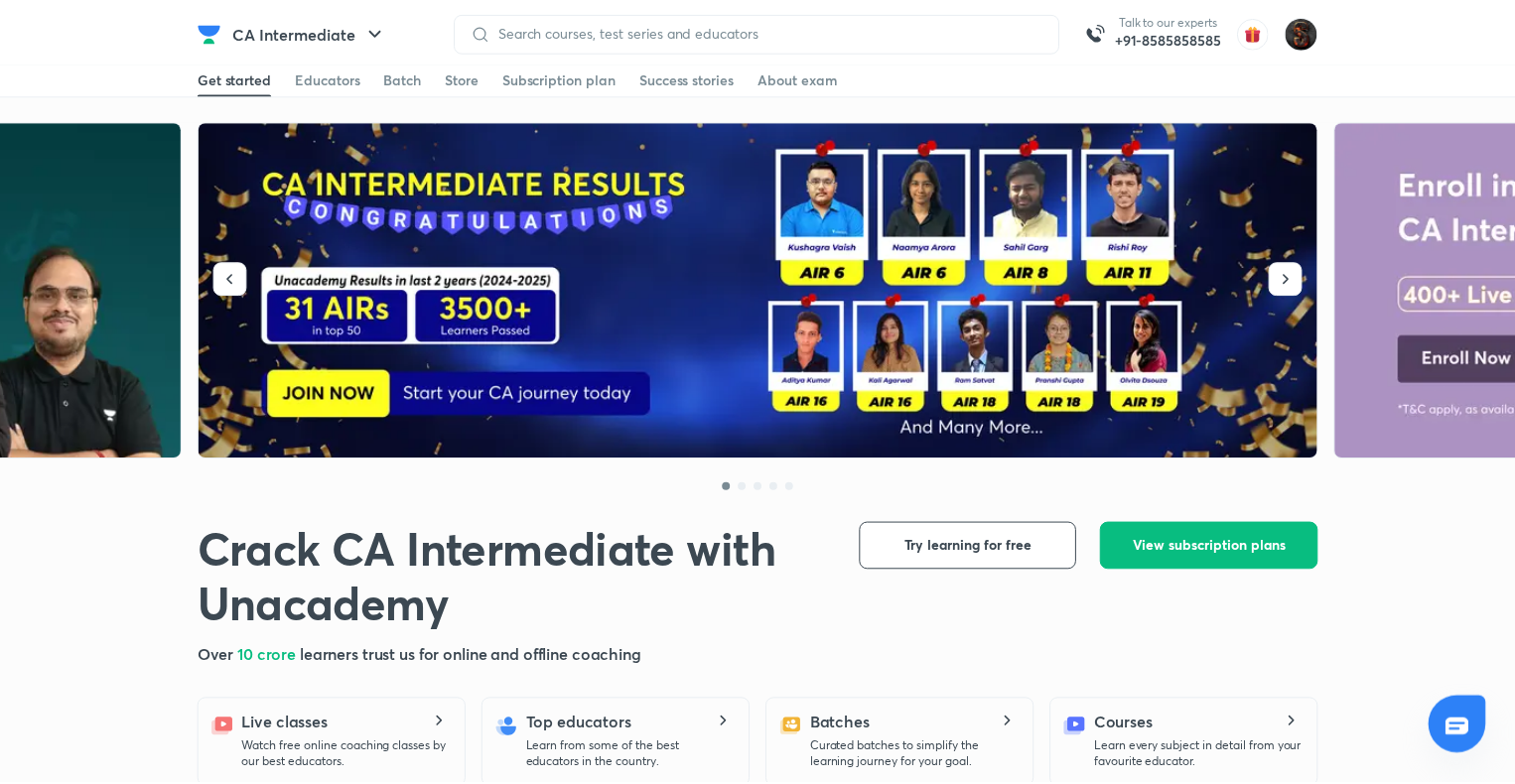 scroll, scrollTop: 0, scrollLeft: 0, axis: both 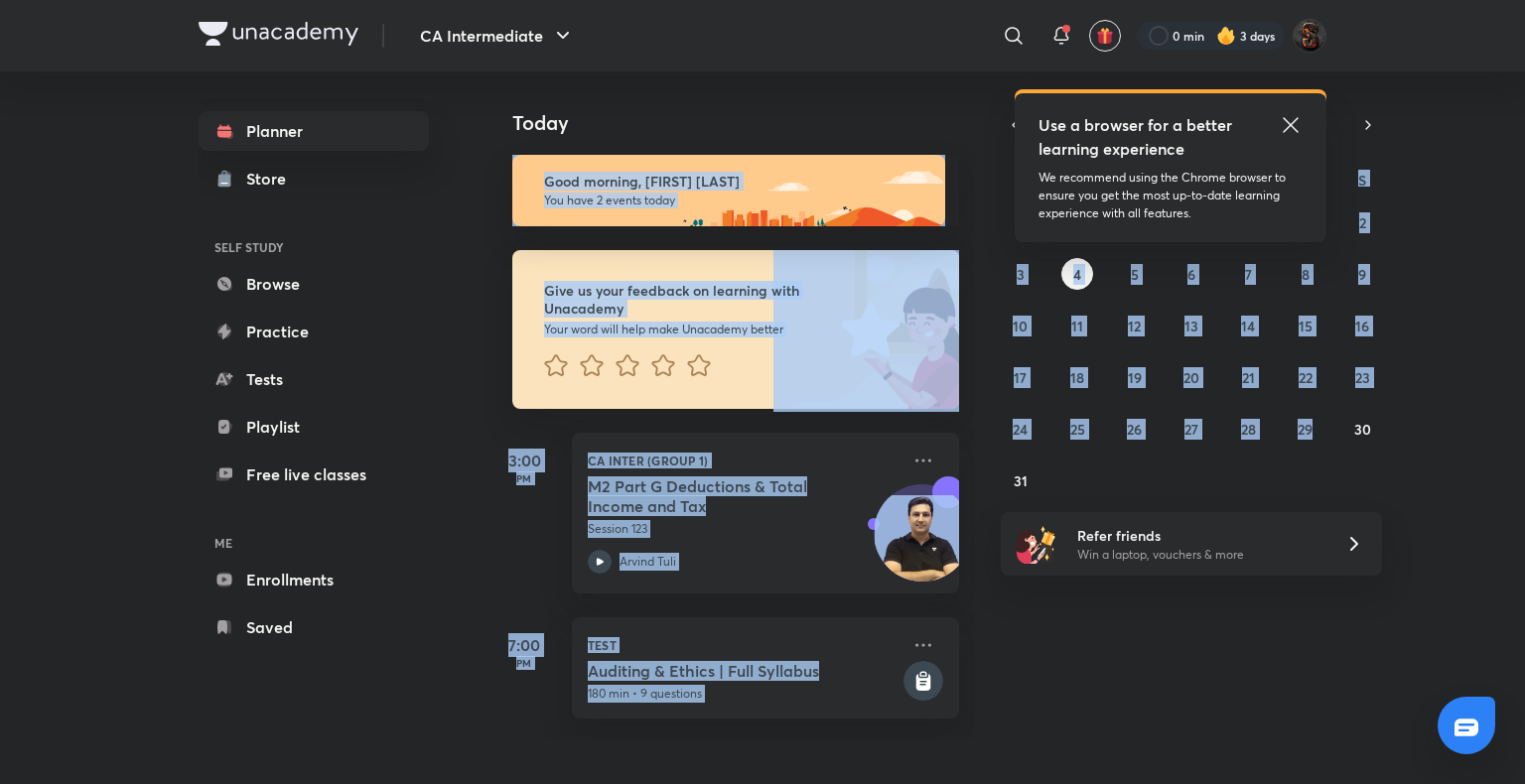 drag, startPoint x: 1516, startPoint y: 89, endPoint x: 1342, endPoint y: 453, distance: 403.45012 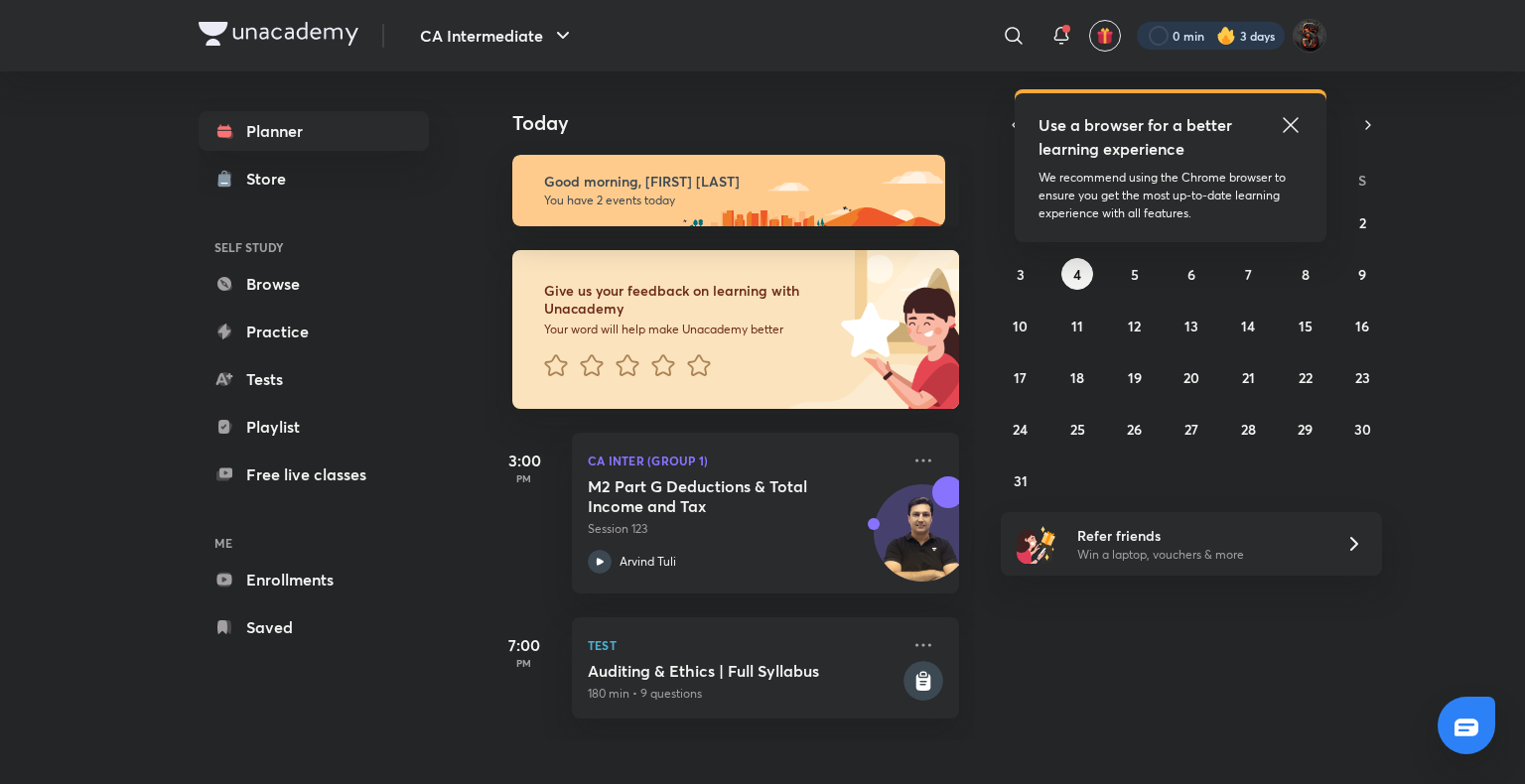 click at bounding box center [1210, 36] 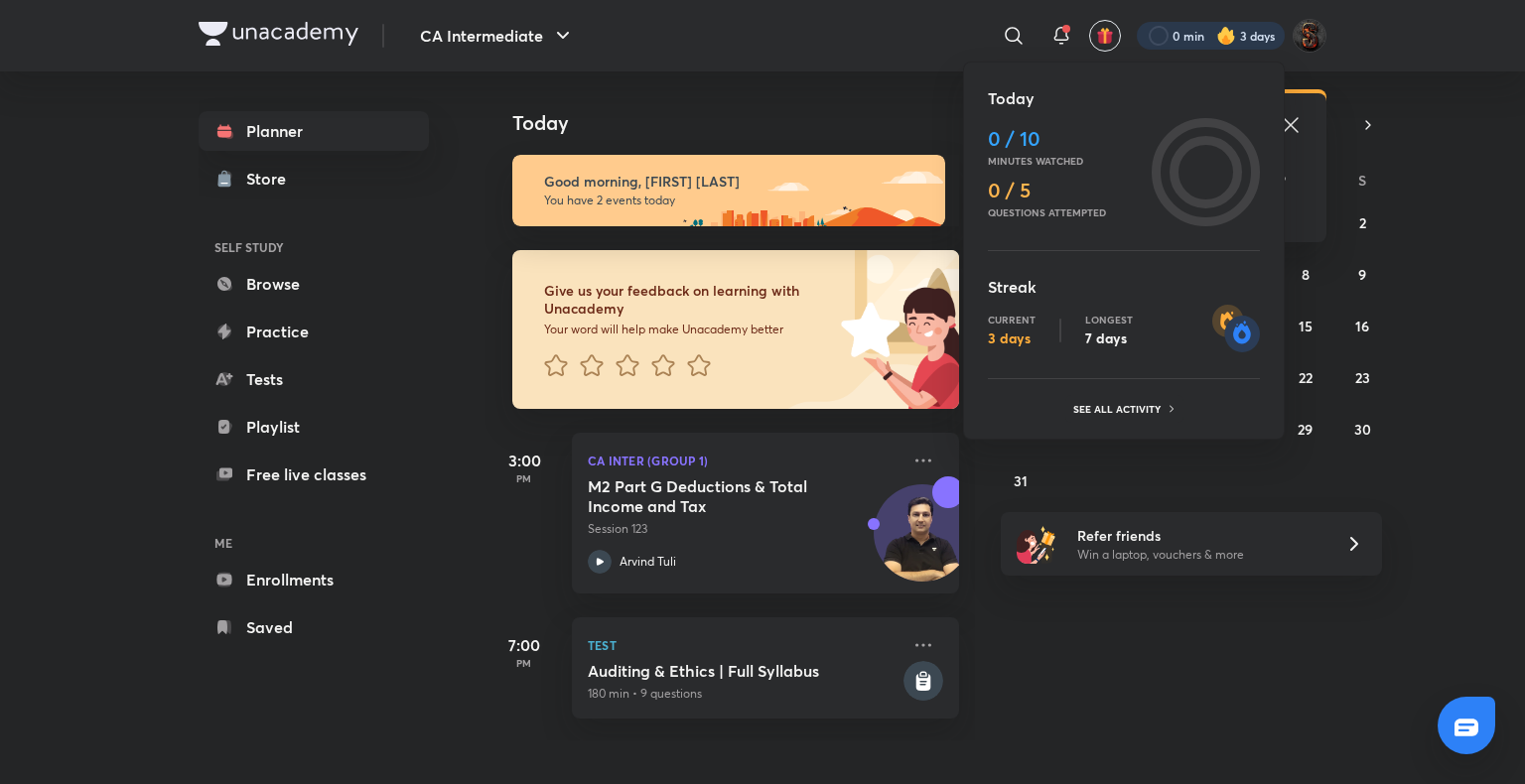 click at bounding box center (762, 392) 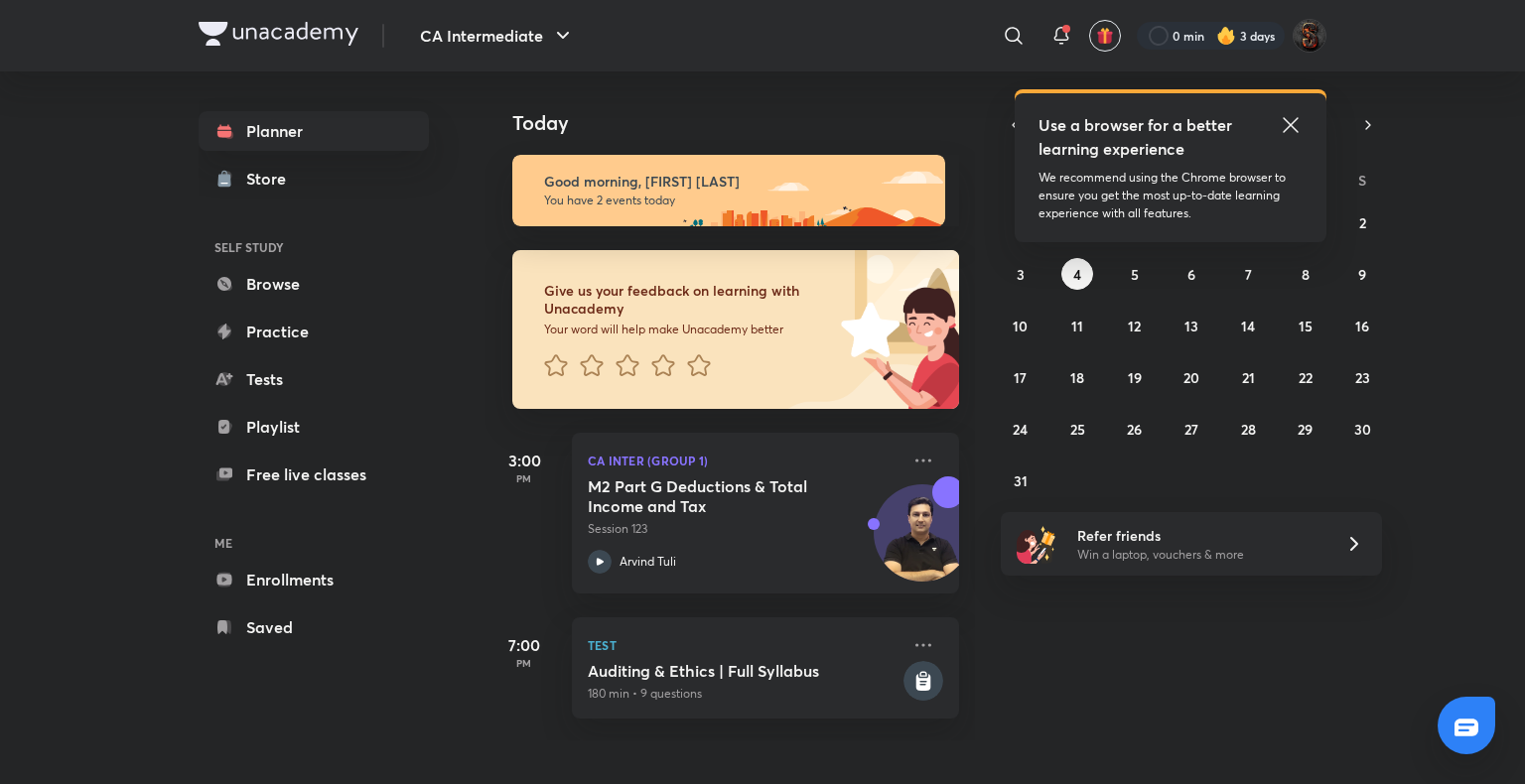 click 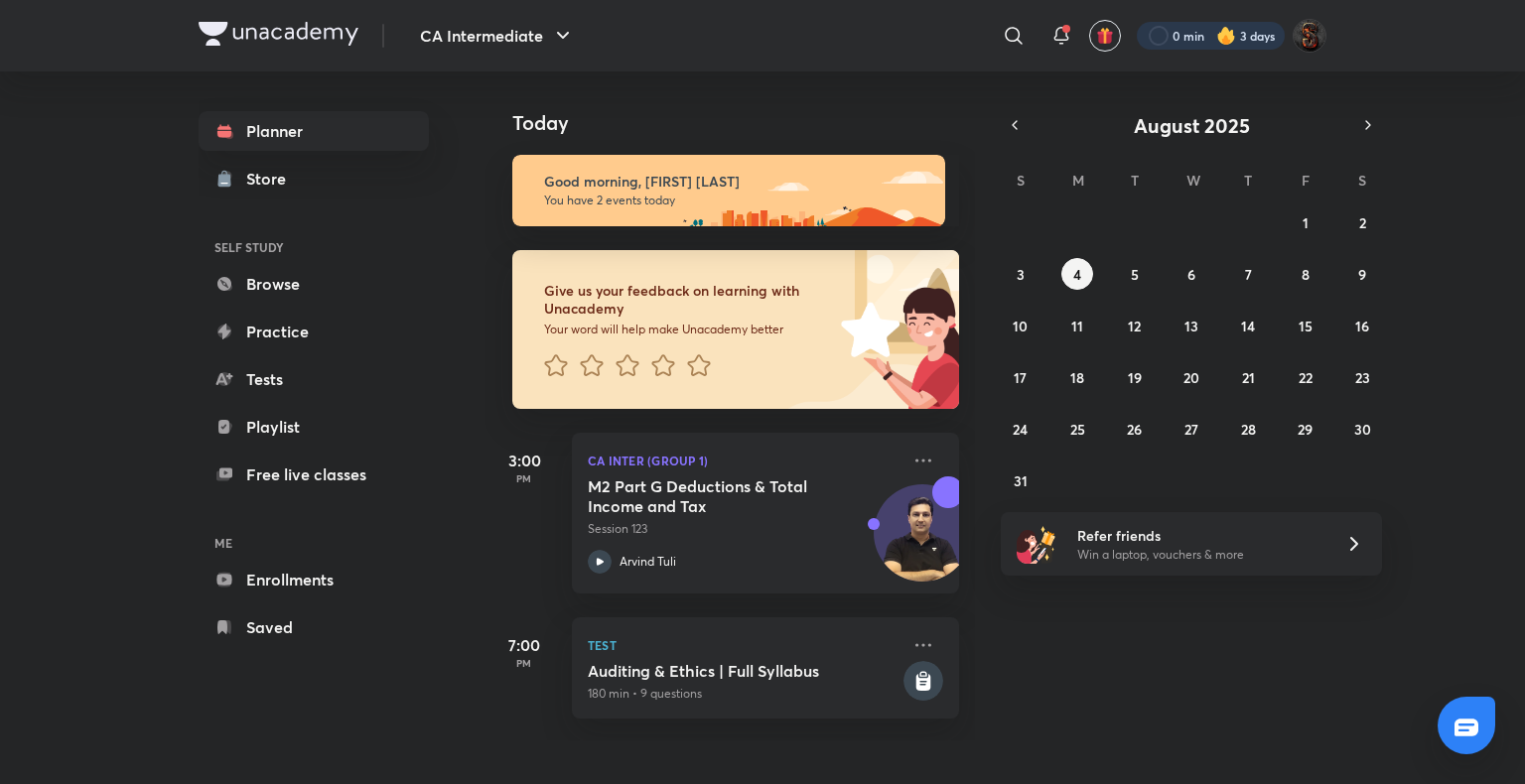 click at bounding box center (1210, 36) 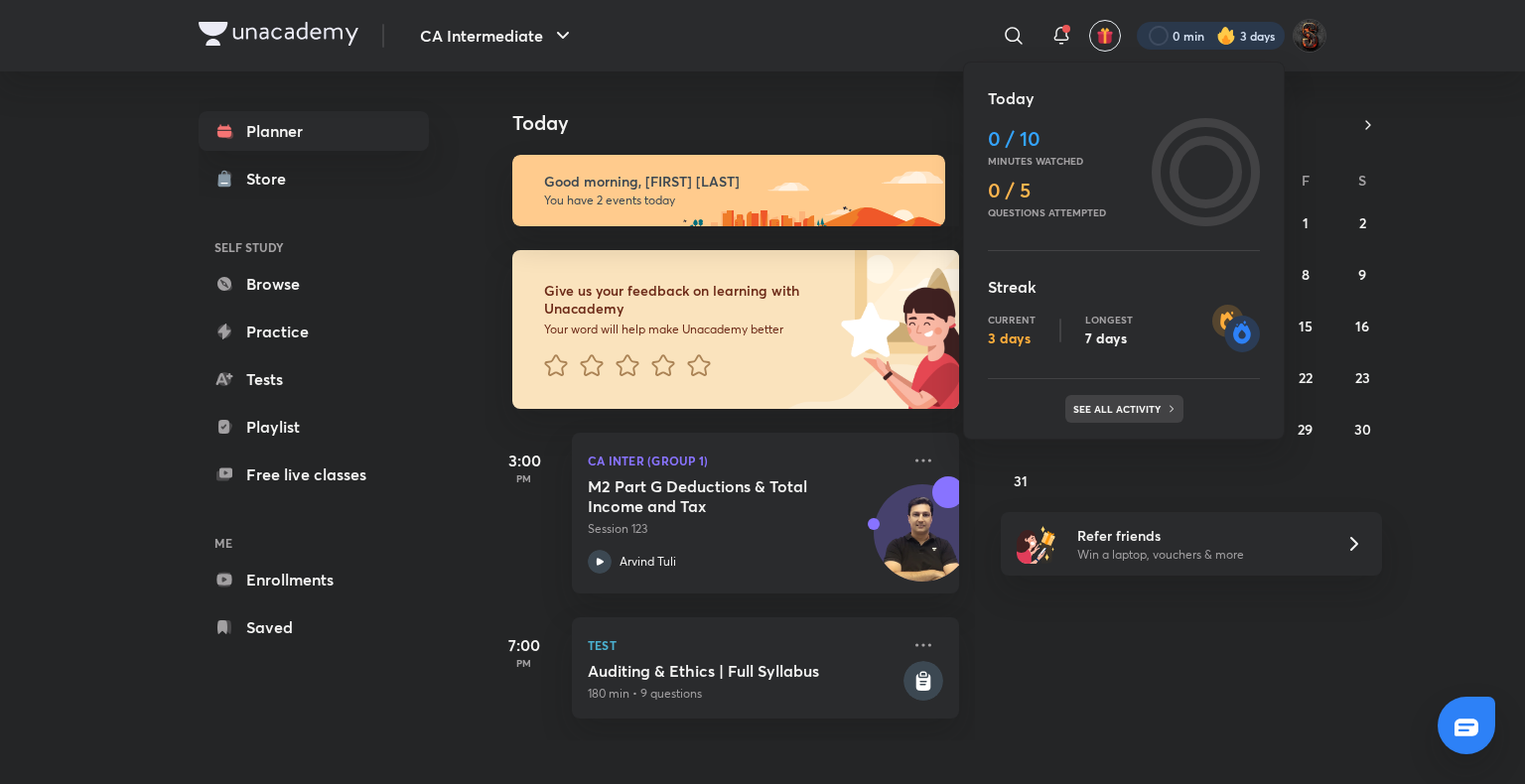 click on "See all activity" at bounding box center (1119, 409) 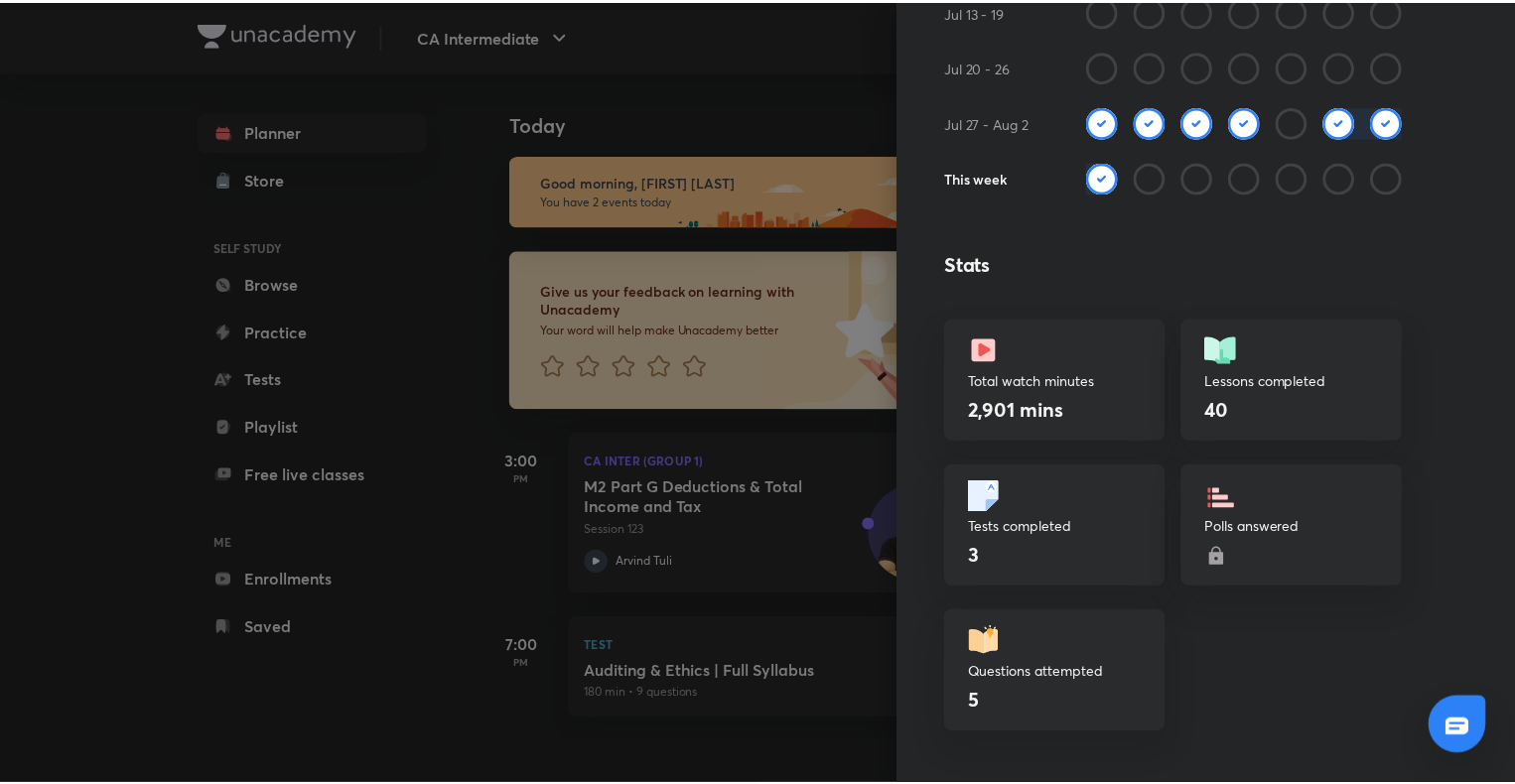 scroll, scrollTop: 332, scrollLeft: 0, axis: vertical 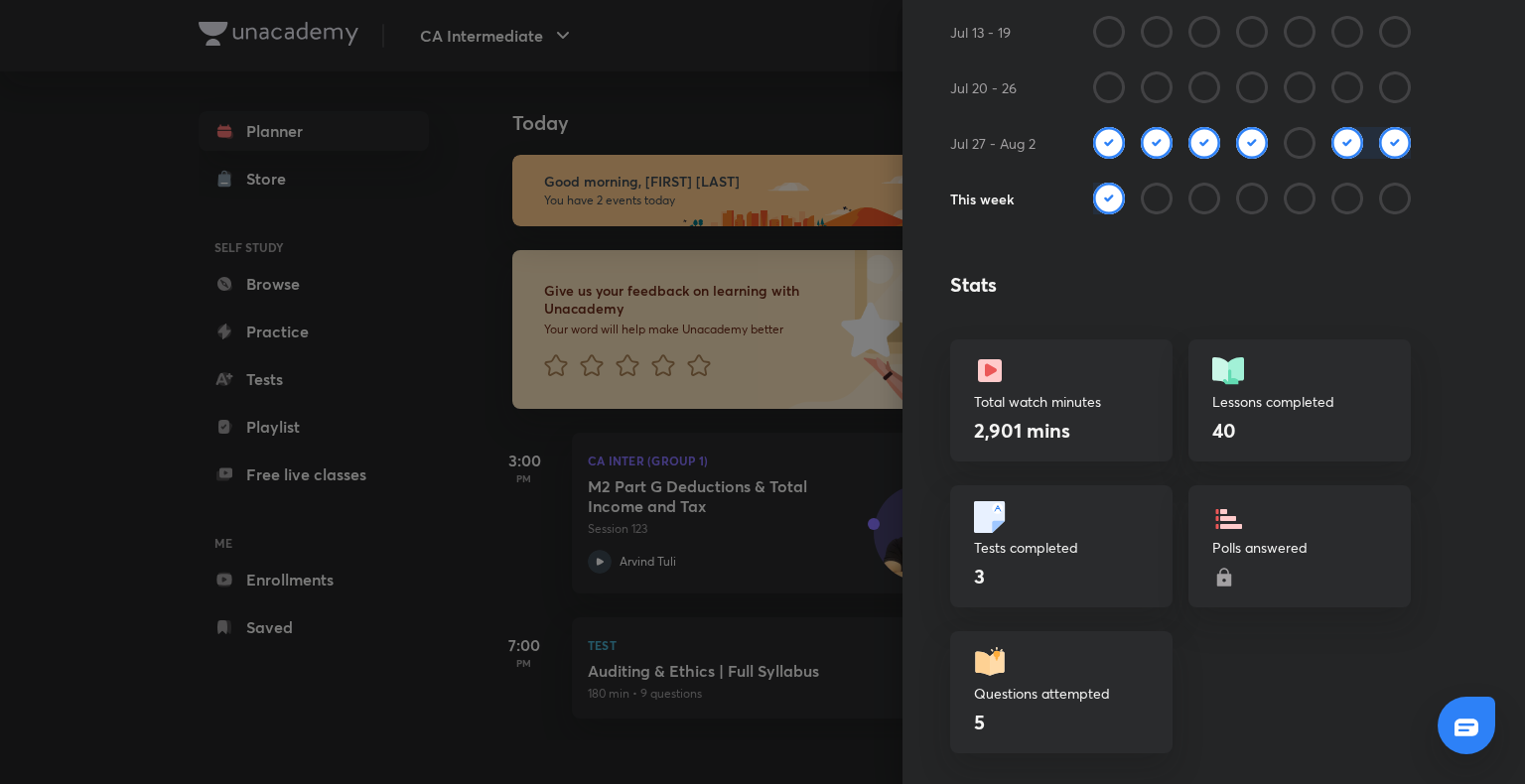 click at bounding box center [762, 392] 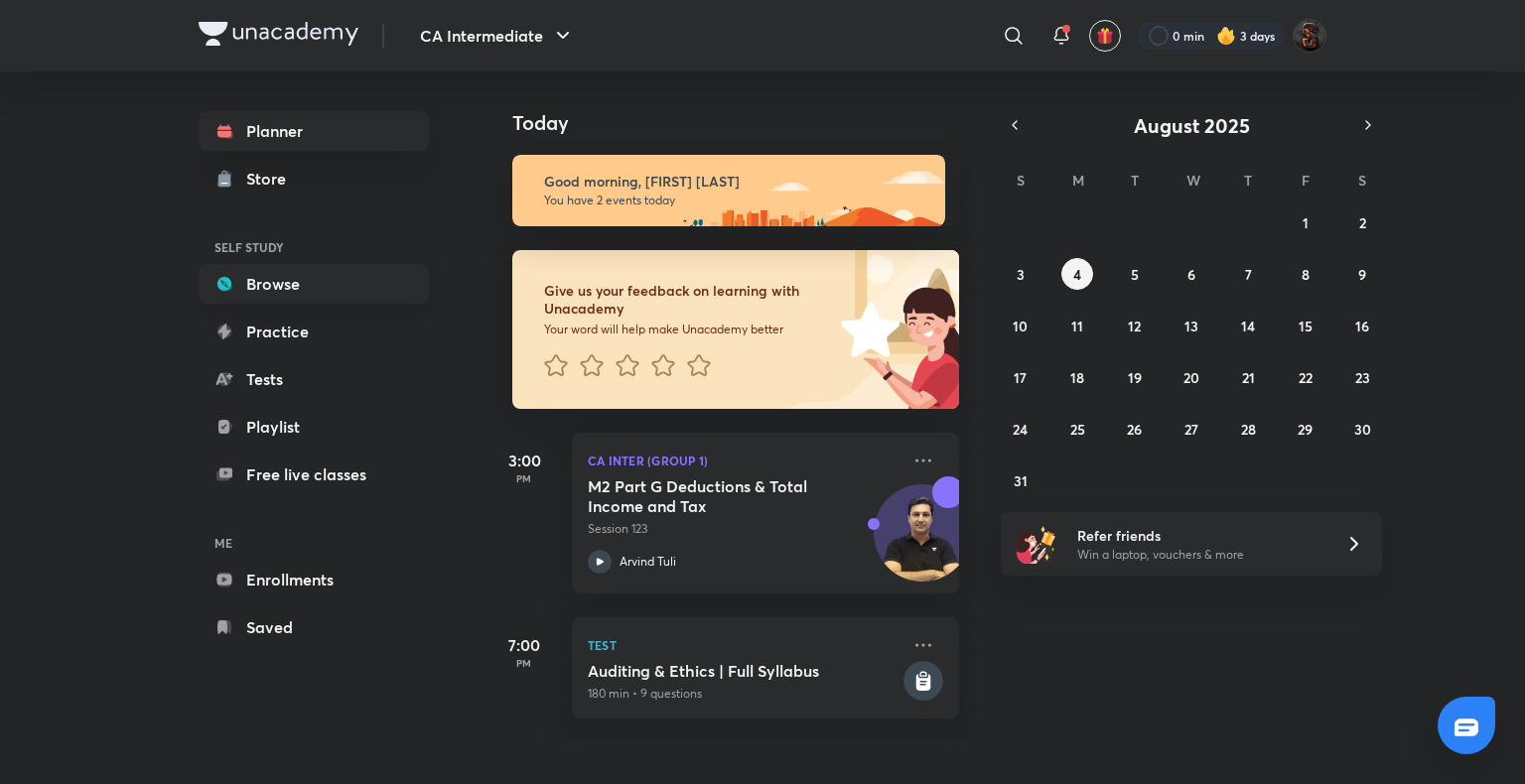 click on "Browse" at bounding box center (314, 284) 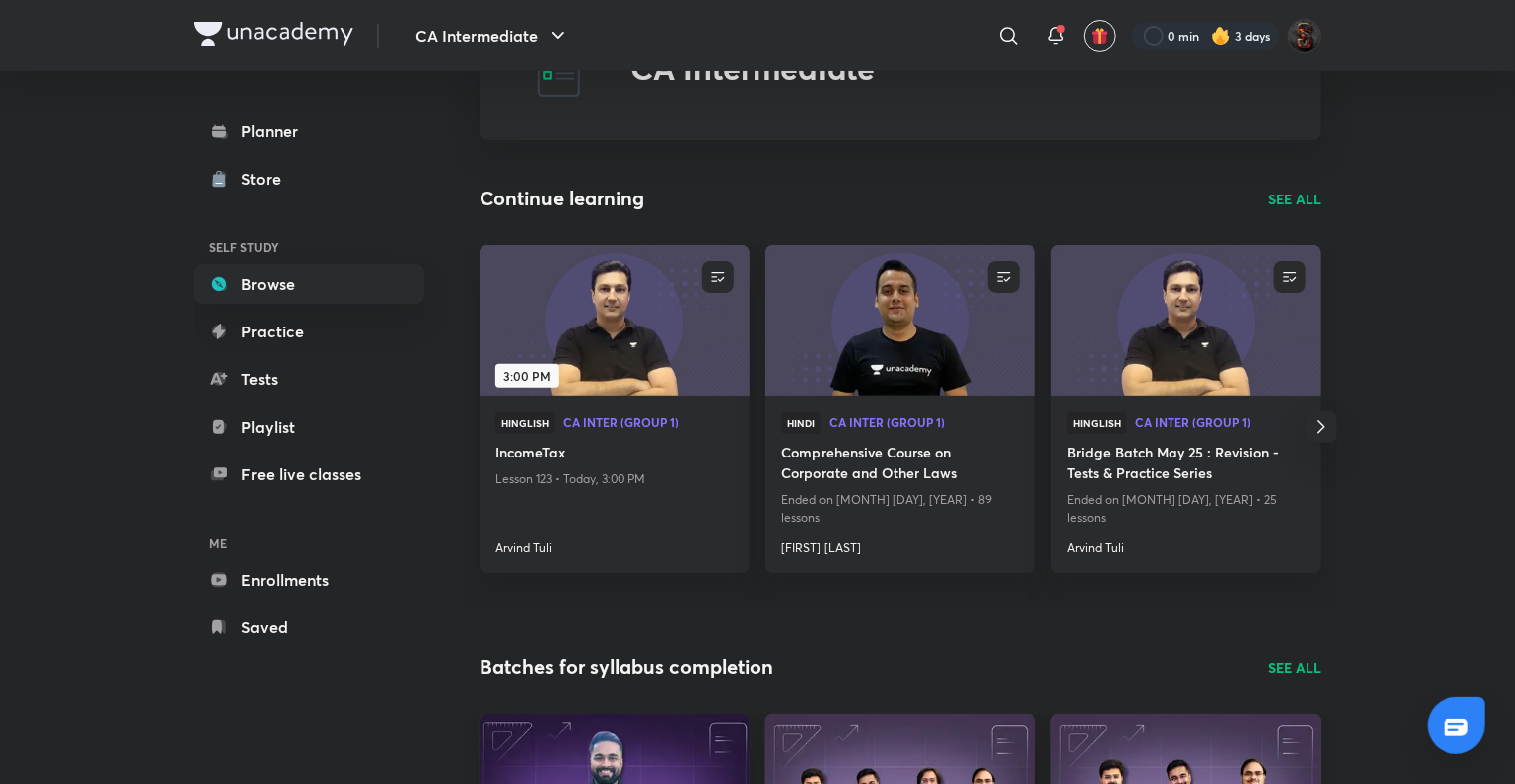 scroll, scrollTop: 113, scrollLeft: 0, axis: vertical 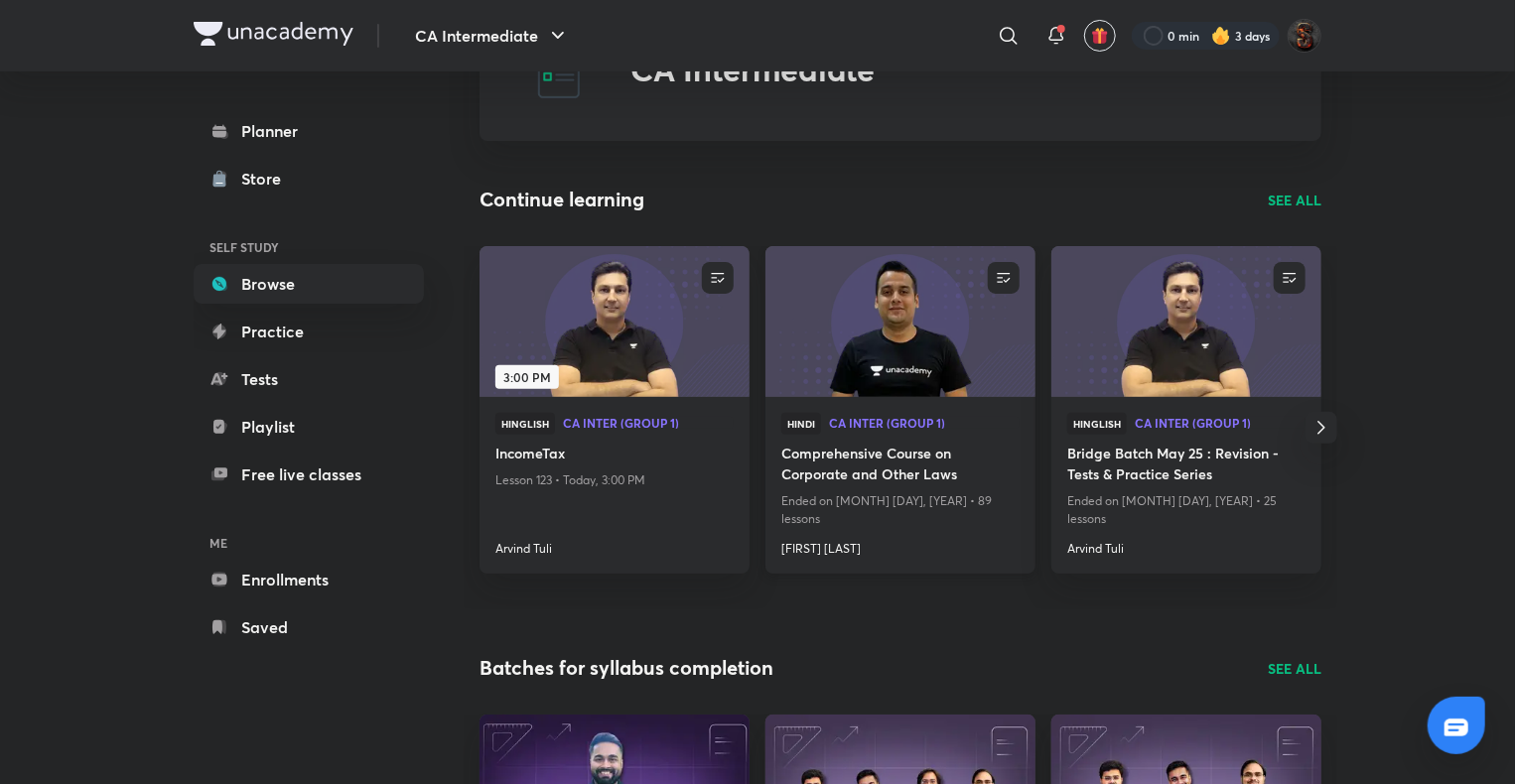 click at bounding box center (899, 321) 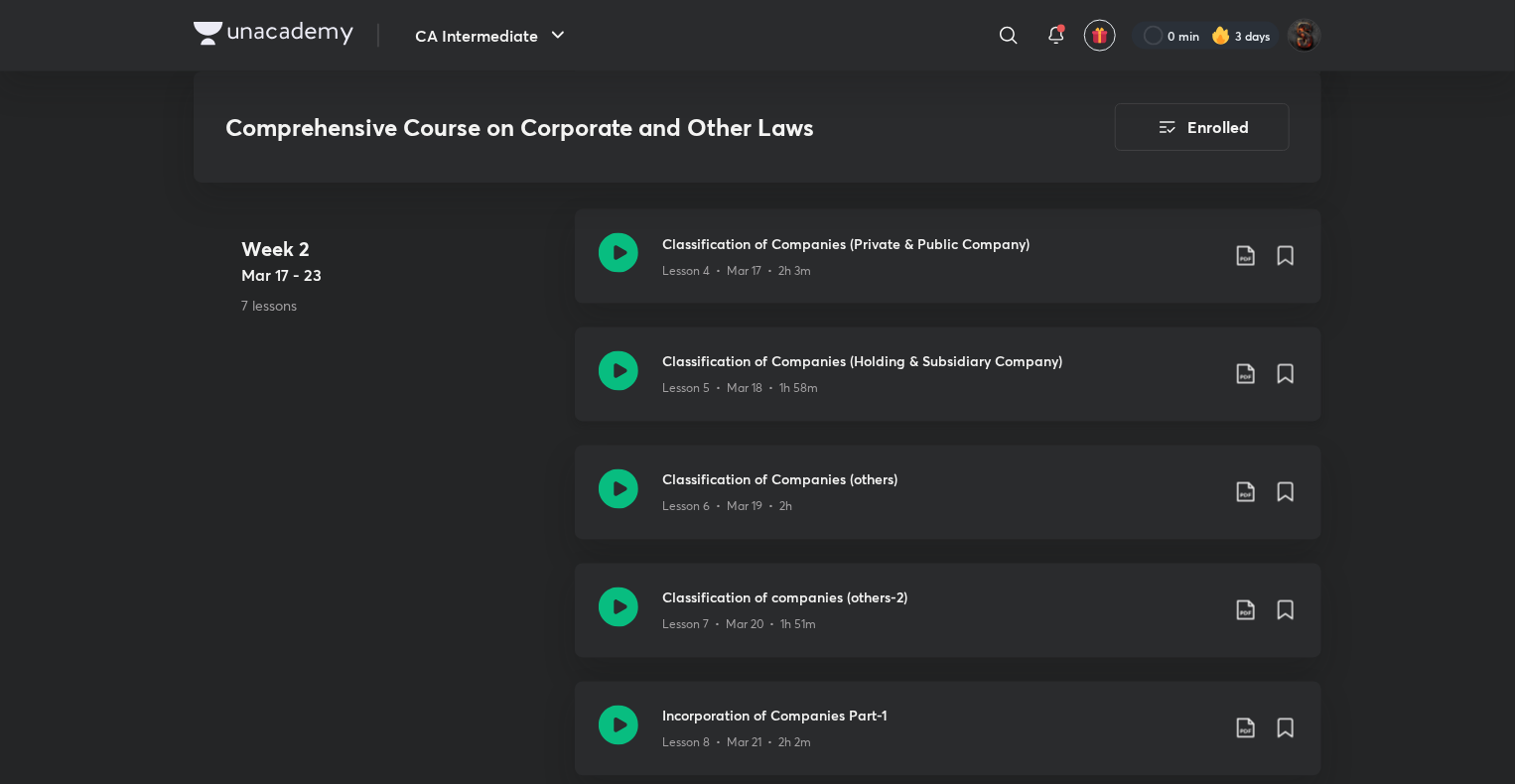 scroll, scrollTop: 1619, scrollLeft: 0, axis: vertical 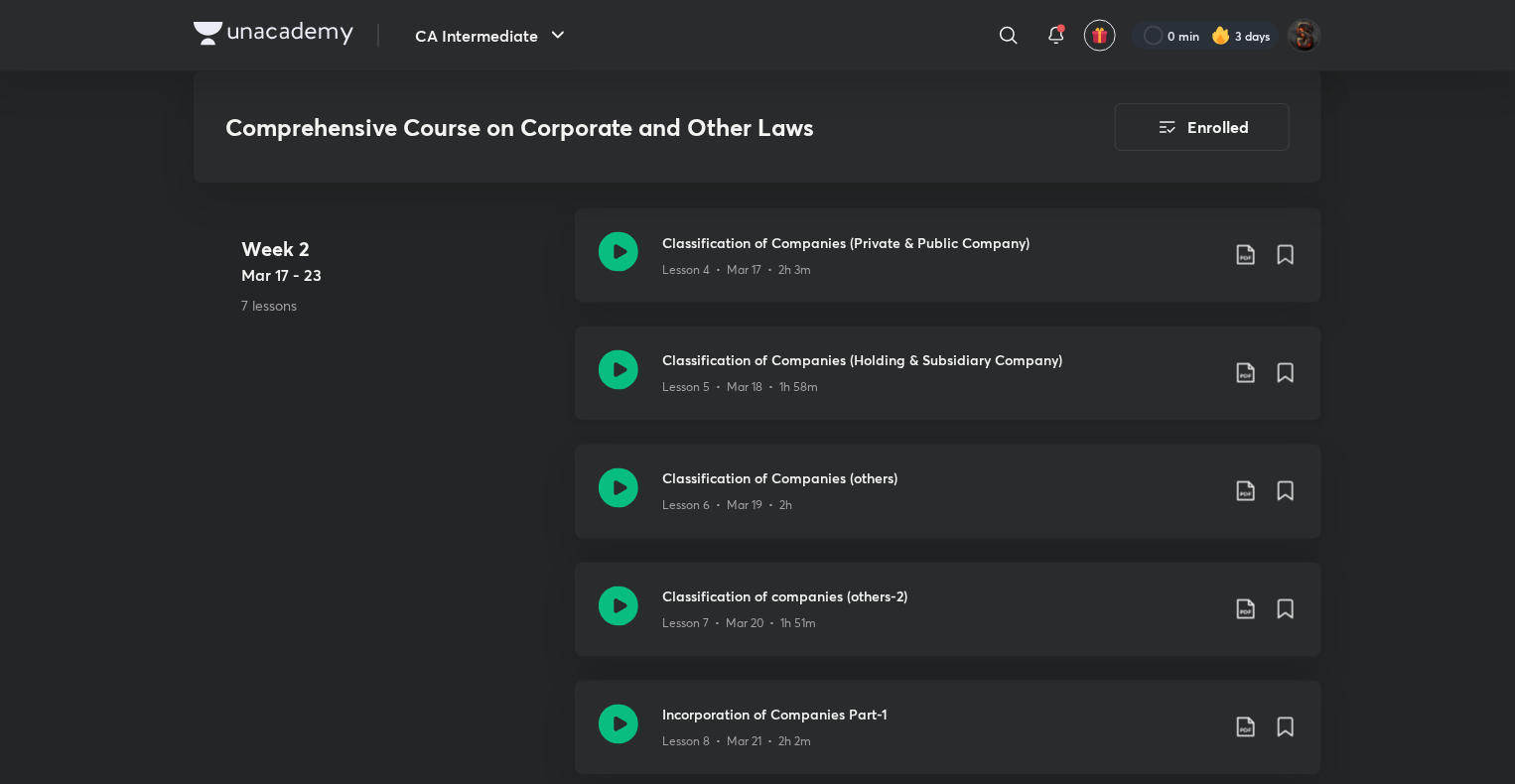 click on "Classification of Companies (Holding & Subsidiary Company)" at bounding box center [940, 360] 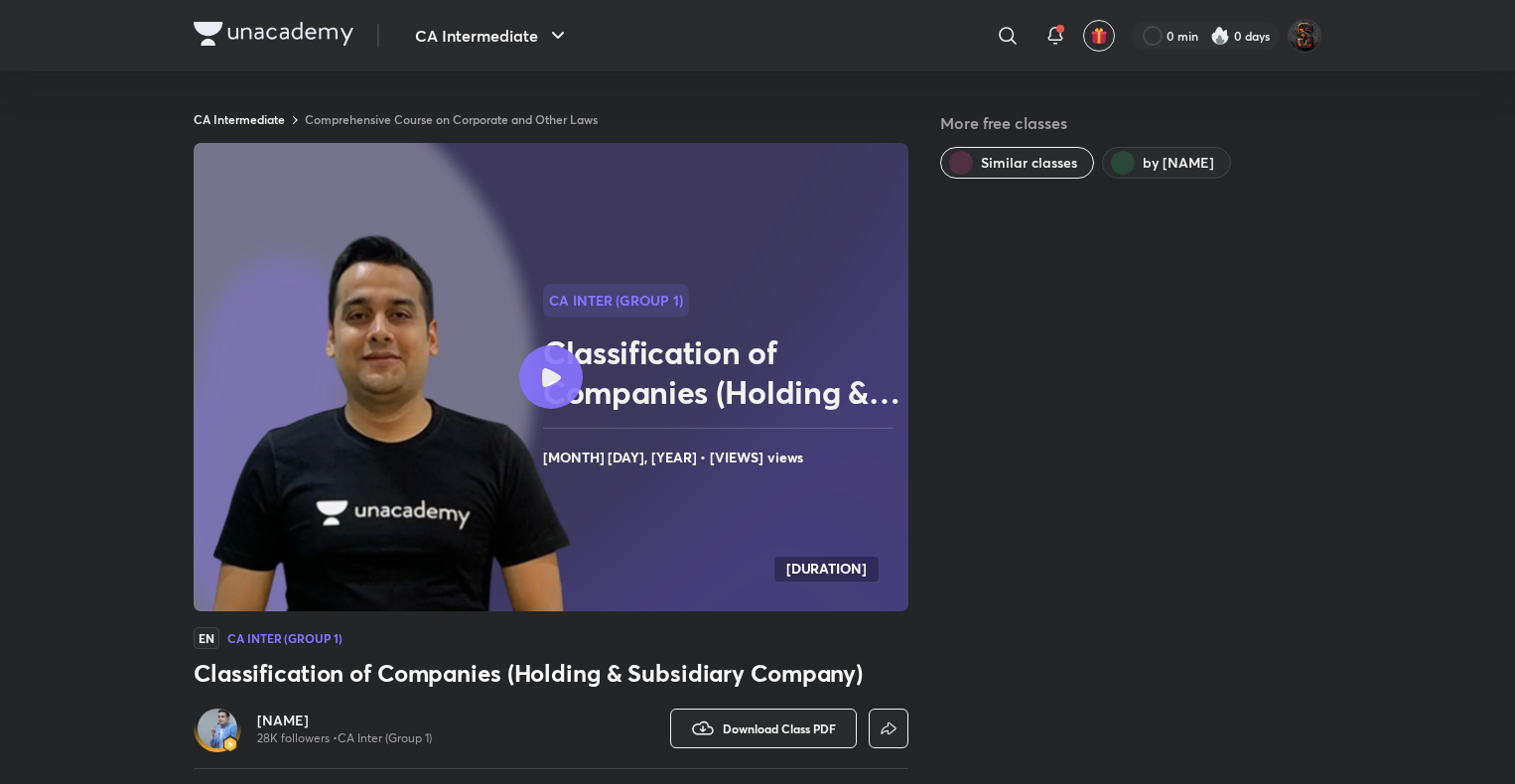 scroll, scrollTop: 0, scrollLeft: 0, axis: both 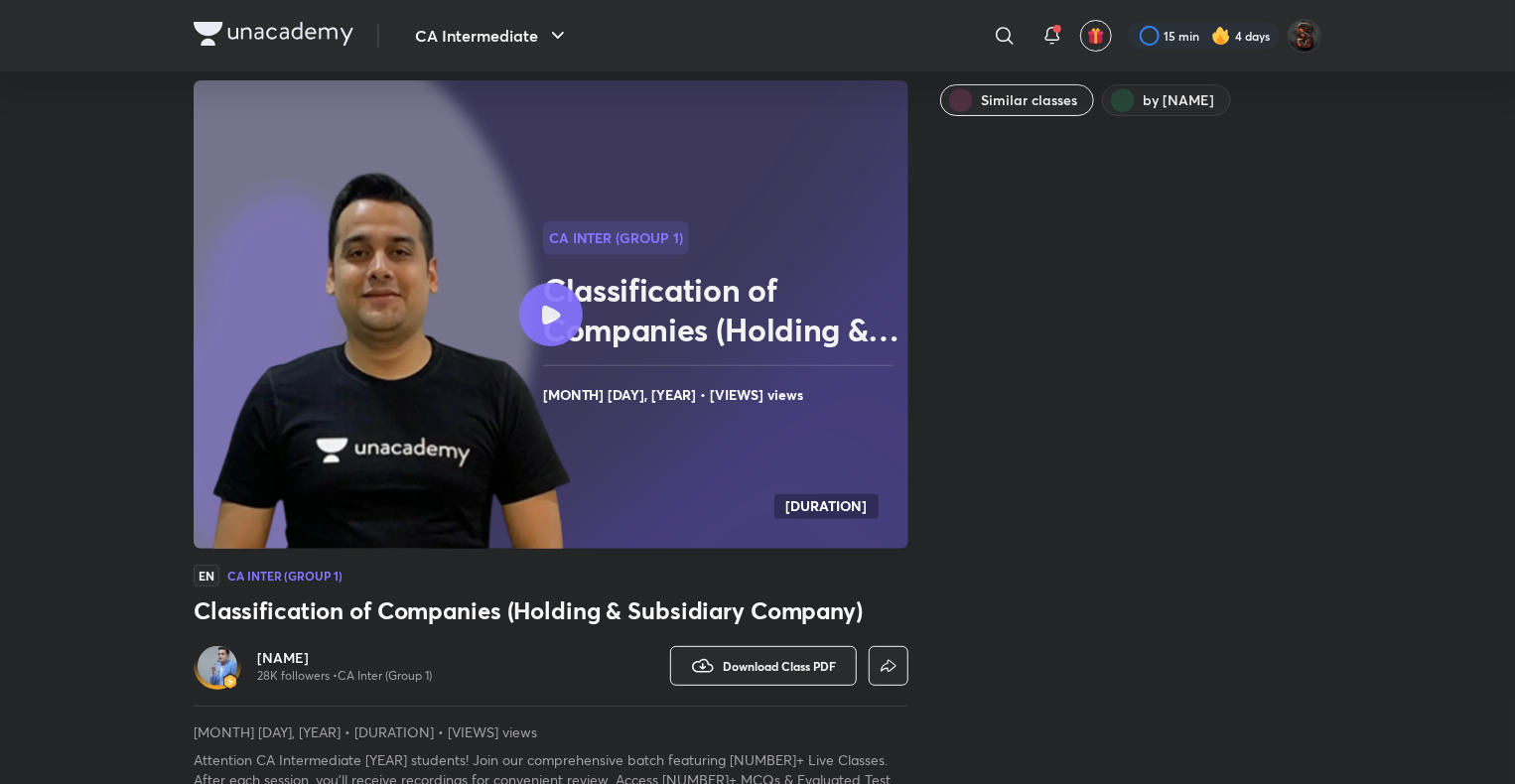 click on "CA Inter (Group 1)   Classification of Companies (Holding & Subsidiary Company) Mar 18, 2025 • 771 views" at bounding box center (722, 315) 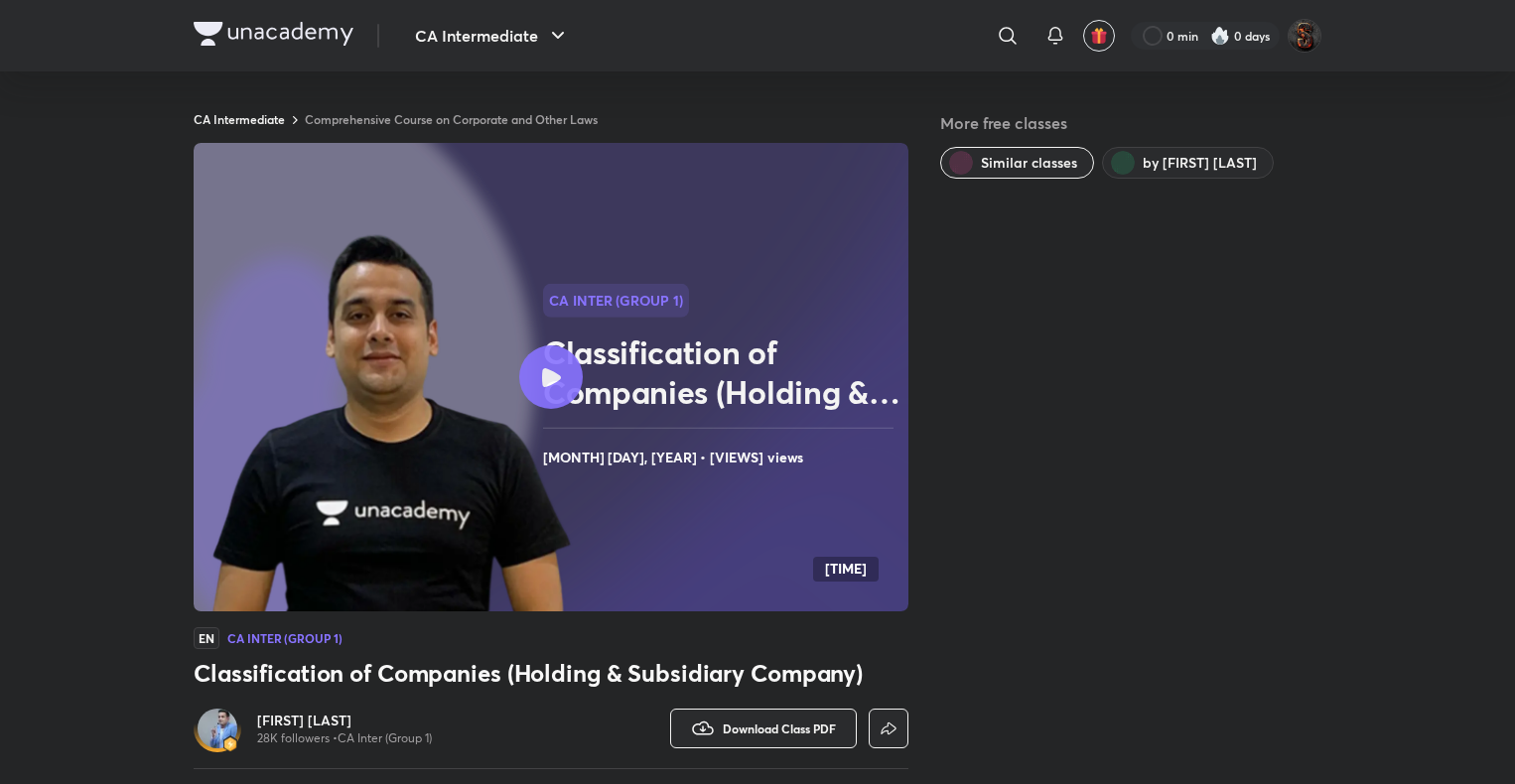 scroll, scrollTop: 63, scrollLeft: 0, axis: vertical 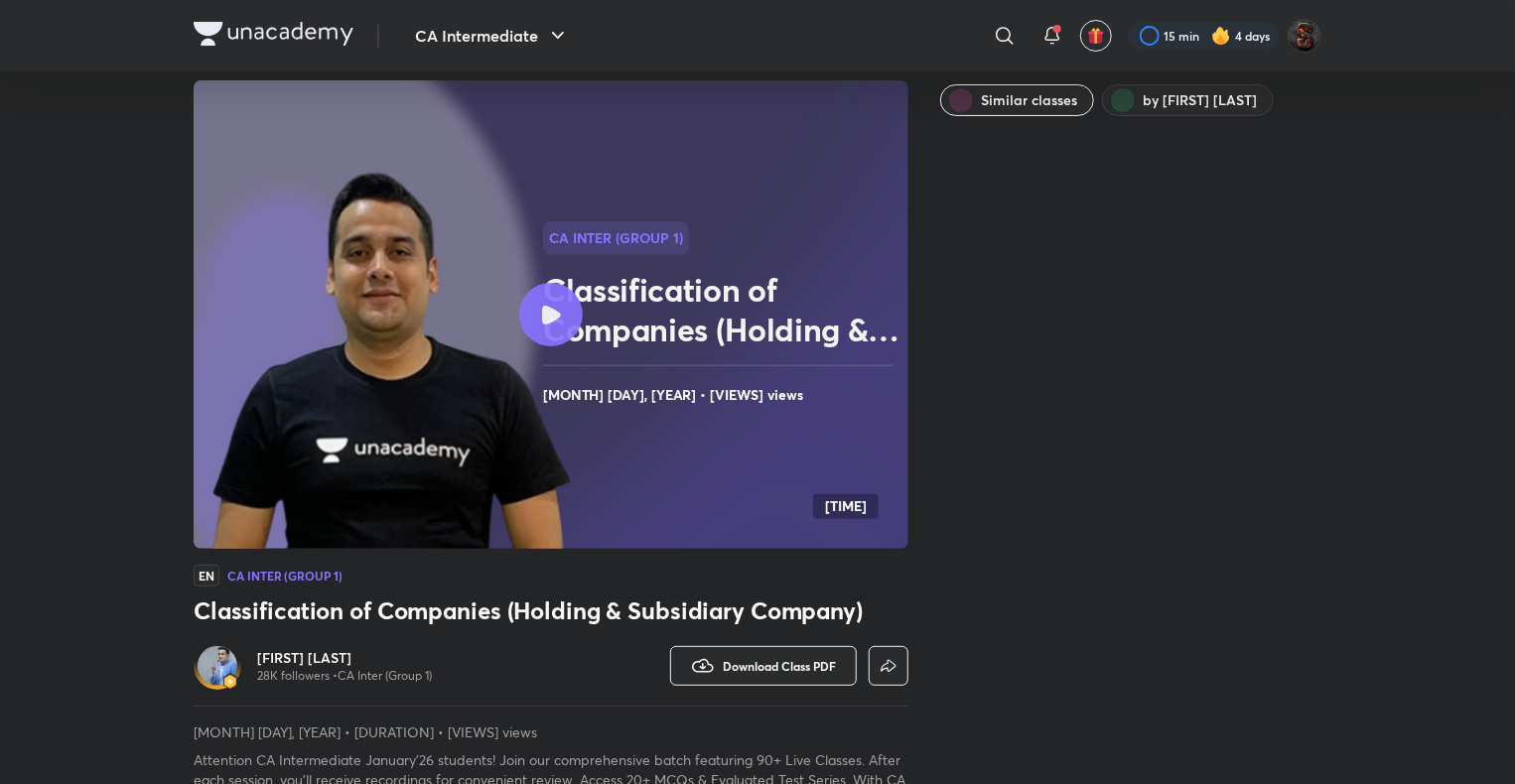 click 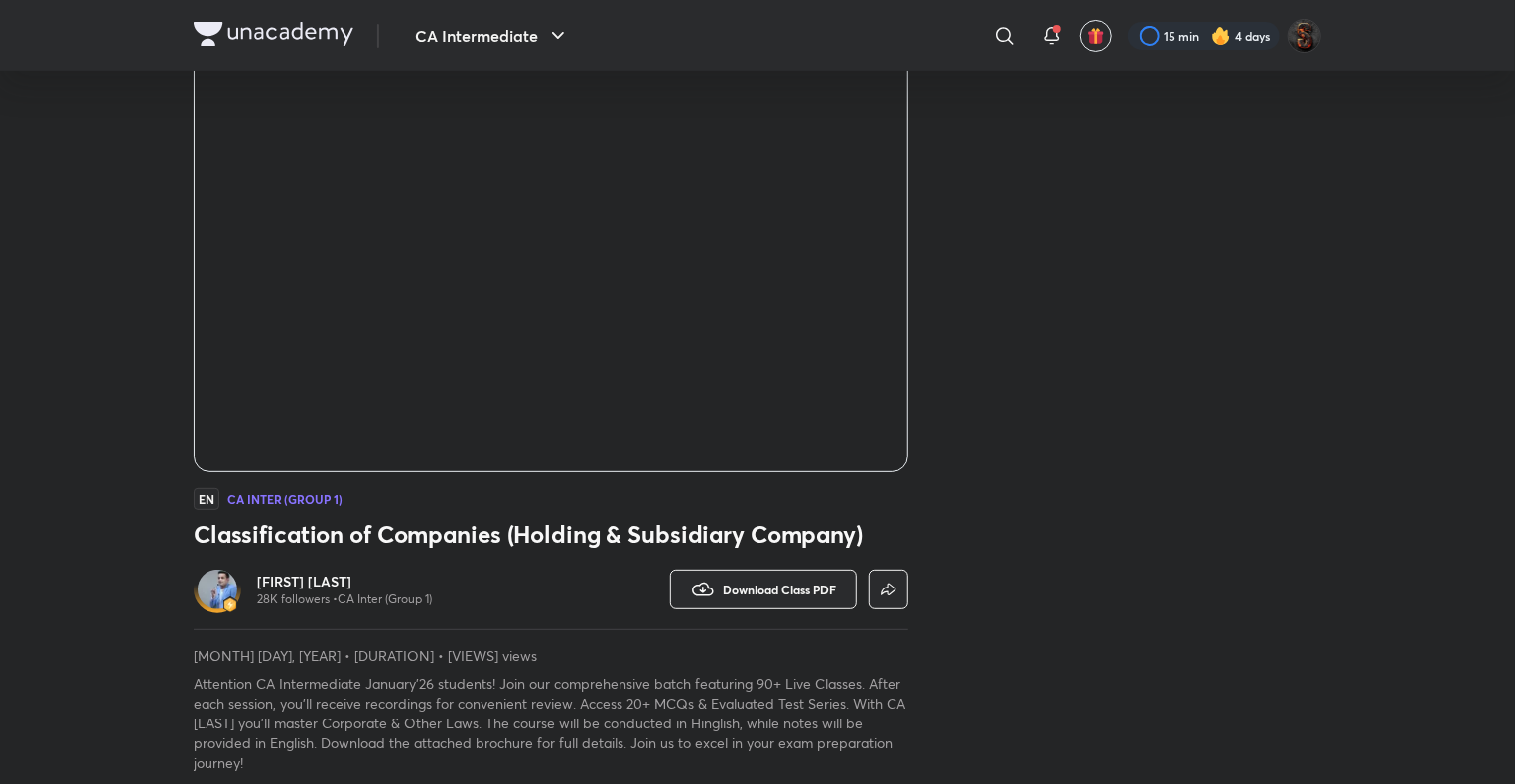 scroll, scrollTop: 141, scrollLeft: 0, axis: vertical 